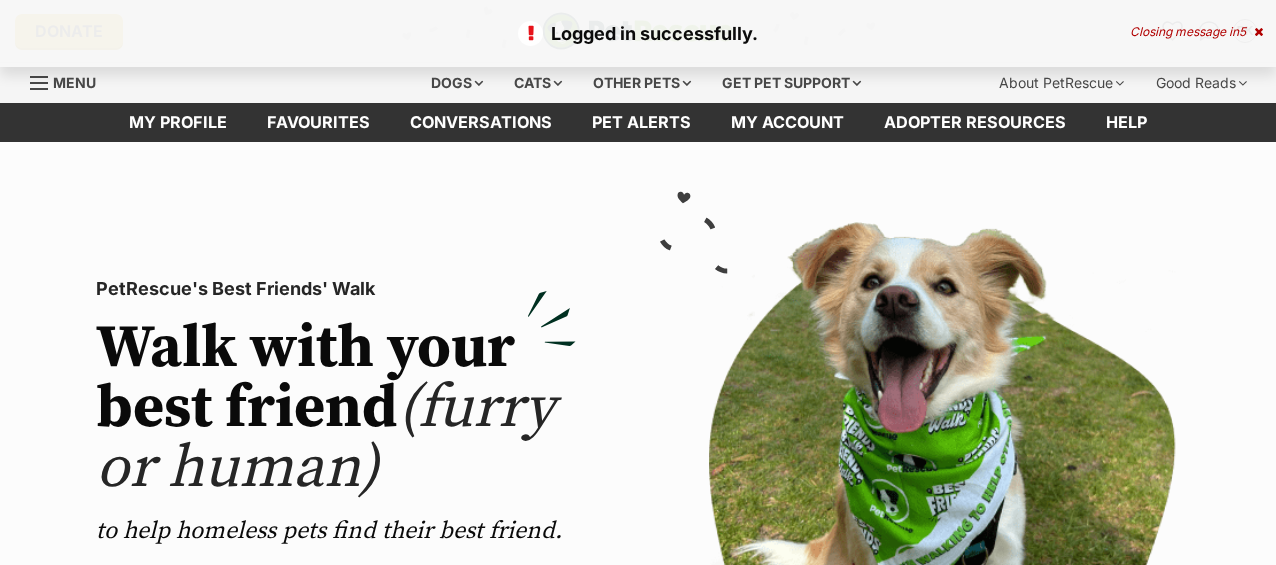 scroll, scrollTop: 0, scrollLeft: 0, axis: both 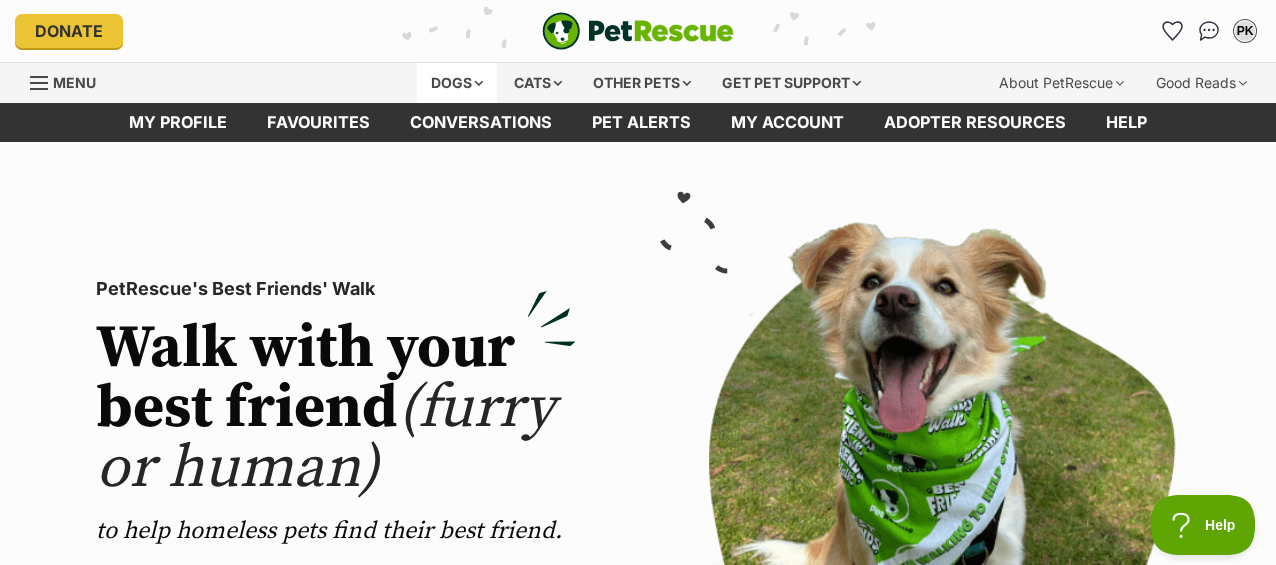 click on "Dogs" at bounding box center [457, 83] 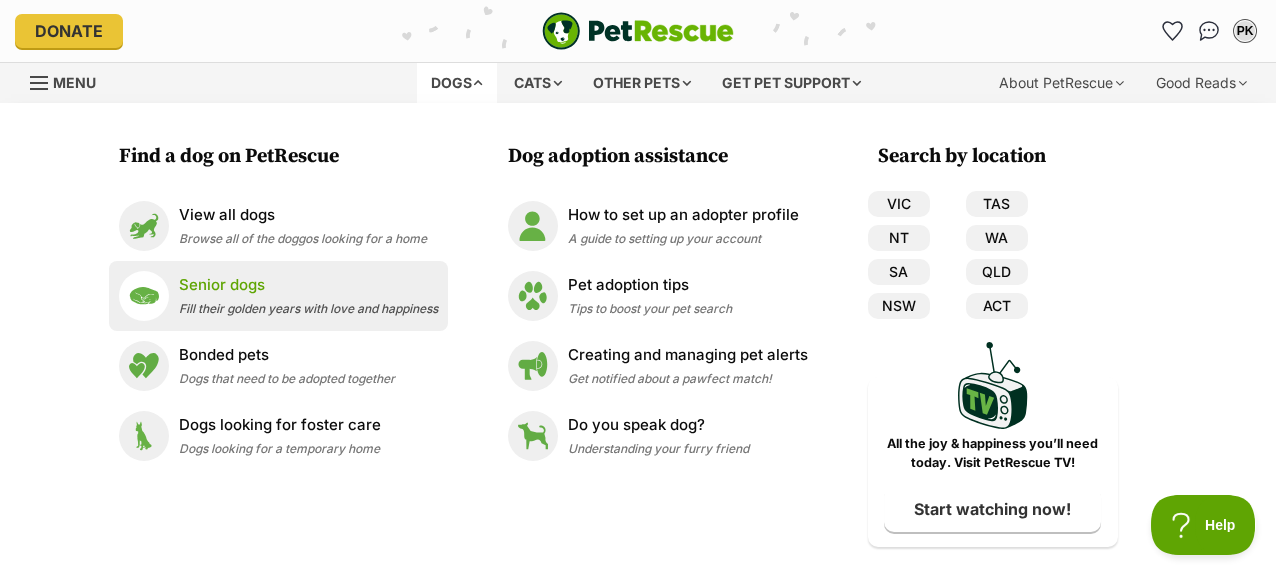 click on "Senior dogs" at bounding box center [308, 285] 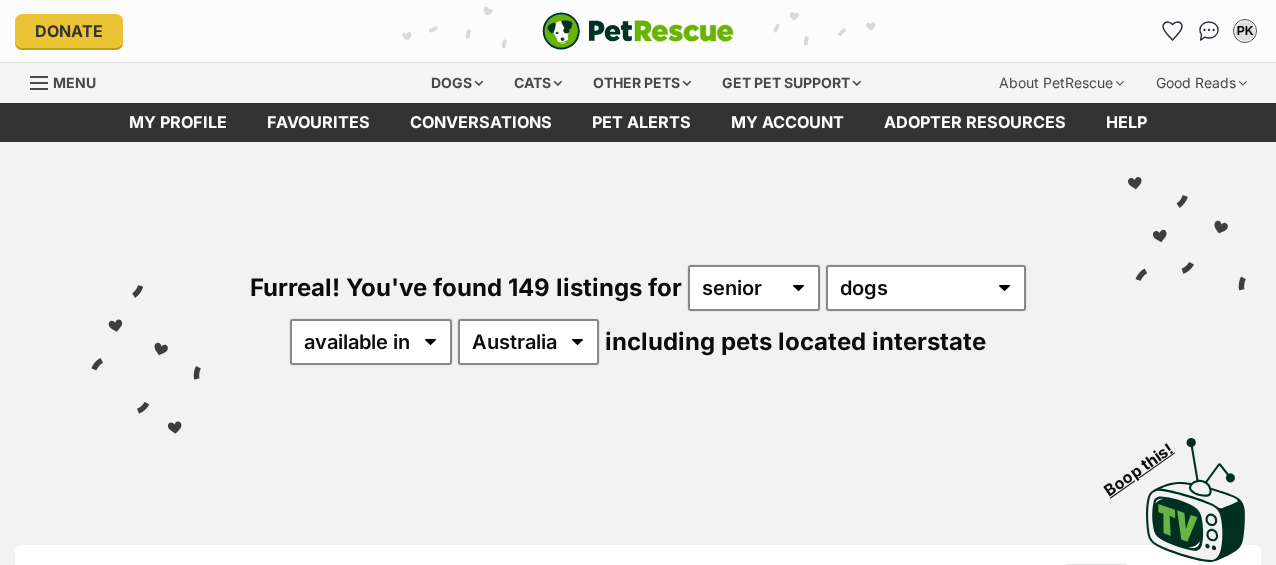scroll, scrollTop: 0, scrollLeft: 0, axis: both 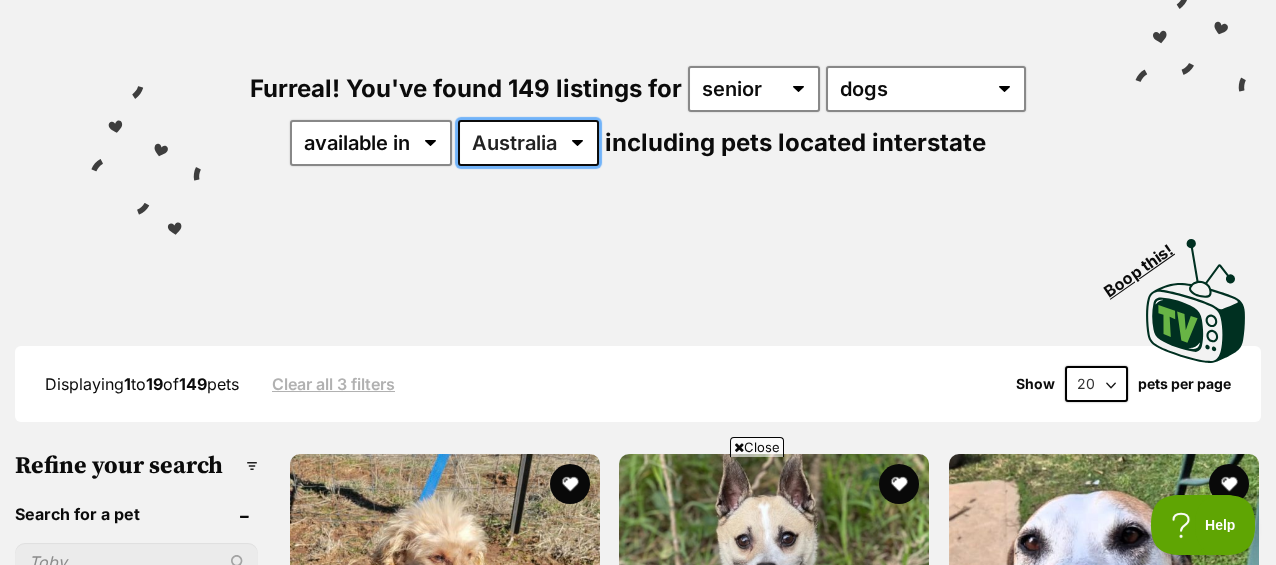 click on "Australia
ACT
NSW
NT
QLD
SA
TAS
VIC
WA" at bounding box center (528, 143) 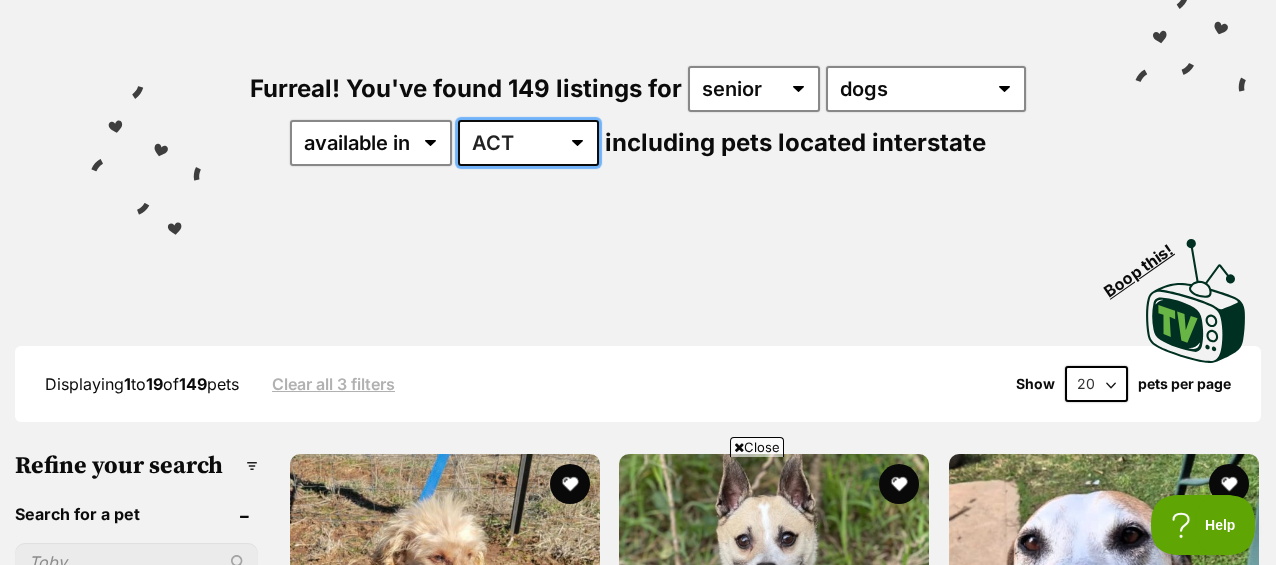 click on "Australia
ACT
NSW
NT
QLD
SA
TAS
VIC
WA" at bounding box center [528, 143] 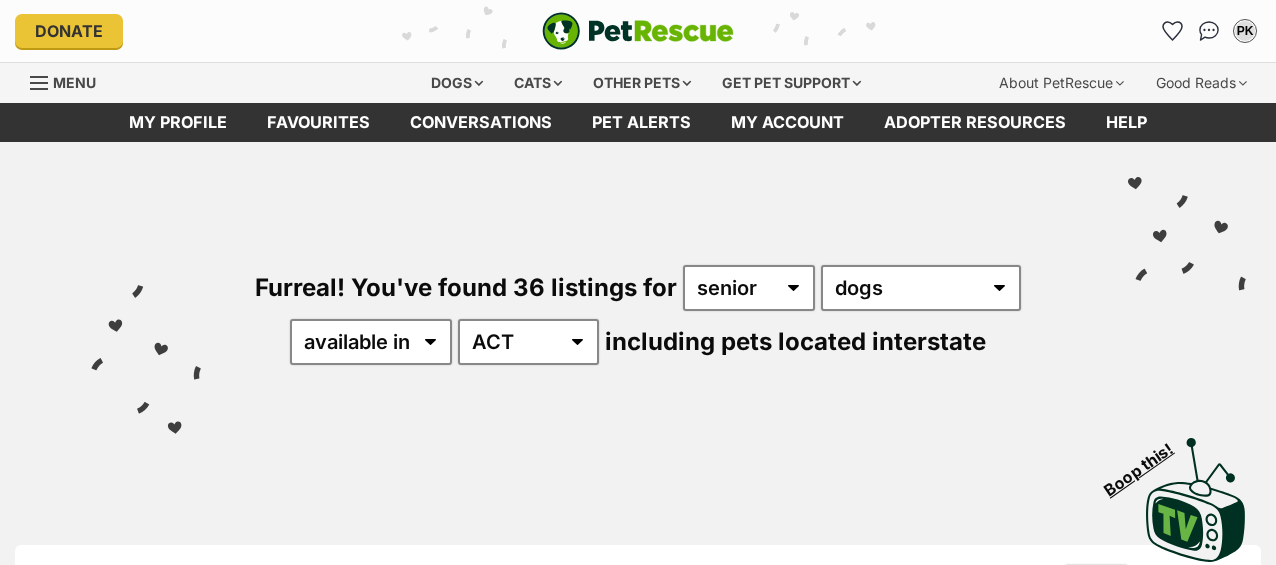 scroll, scrollTop: 0, scrollLeft: 0, axis: both 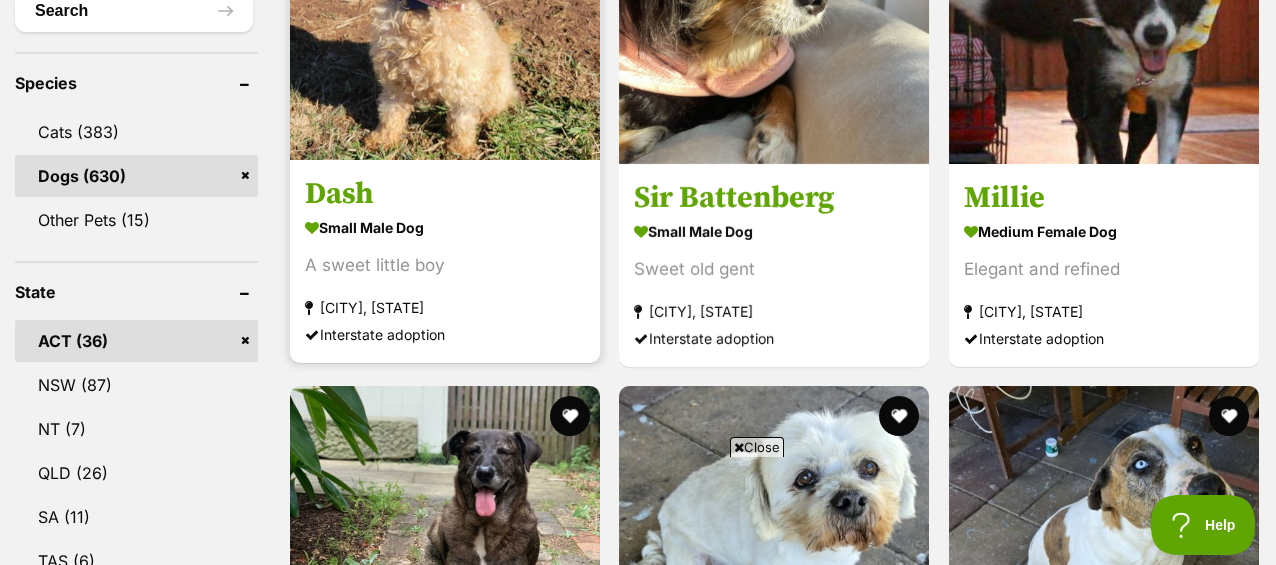 click at bounding box center (445, 5) 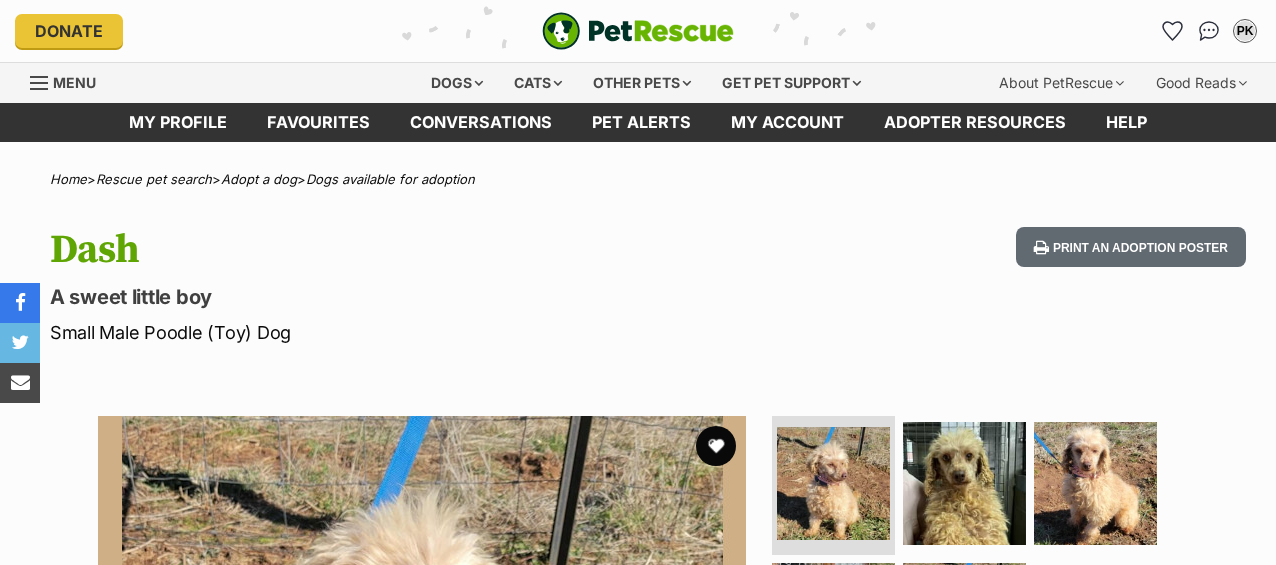 scroll, scrollTop: 0, scrollLeft: 0, axis: both 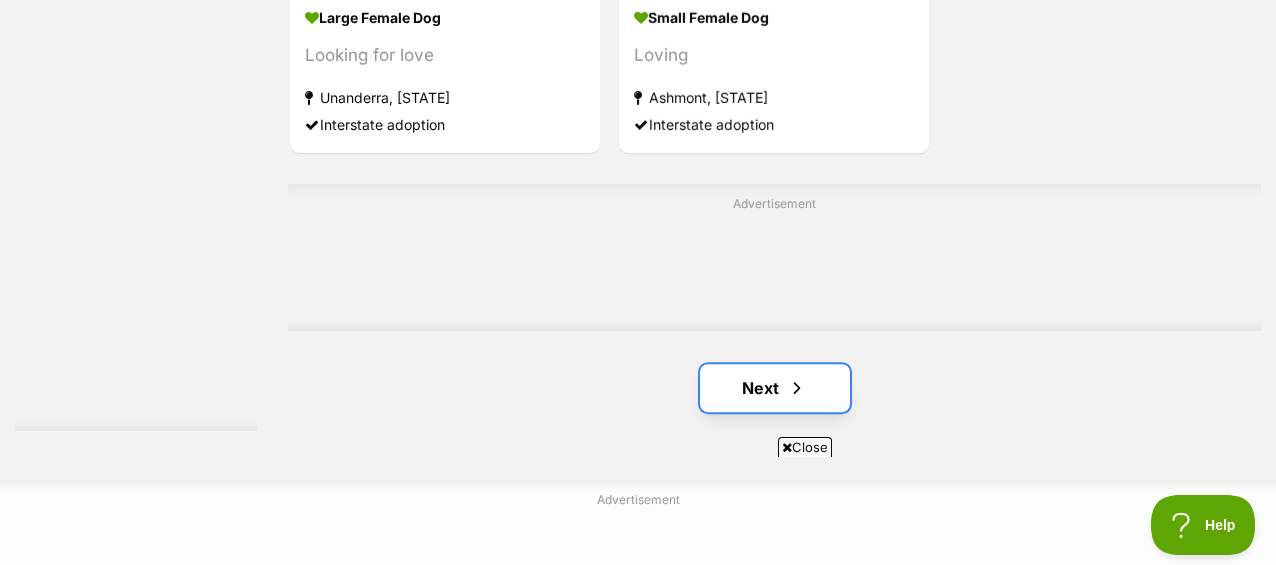 click on "Next" at bounding box center (775, 388) 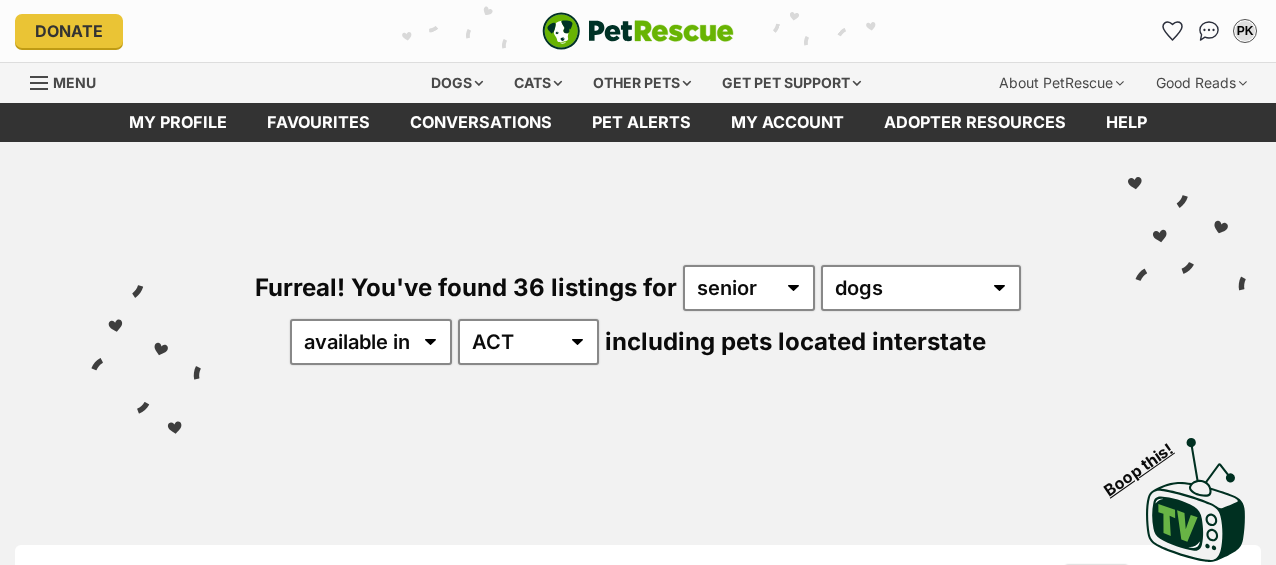 scroll, scrollTop: 0, scrollLeft: 0, axis: both 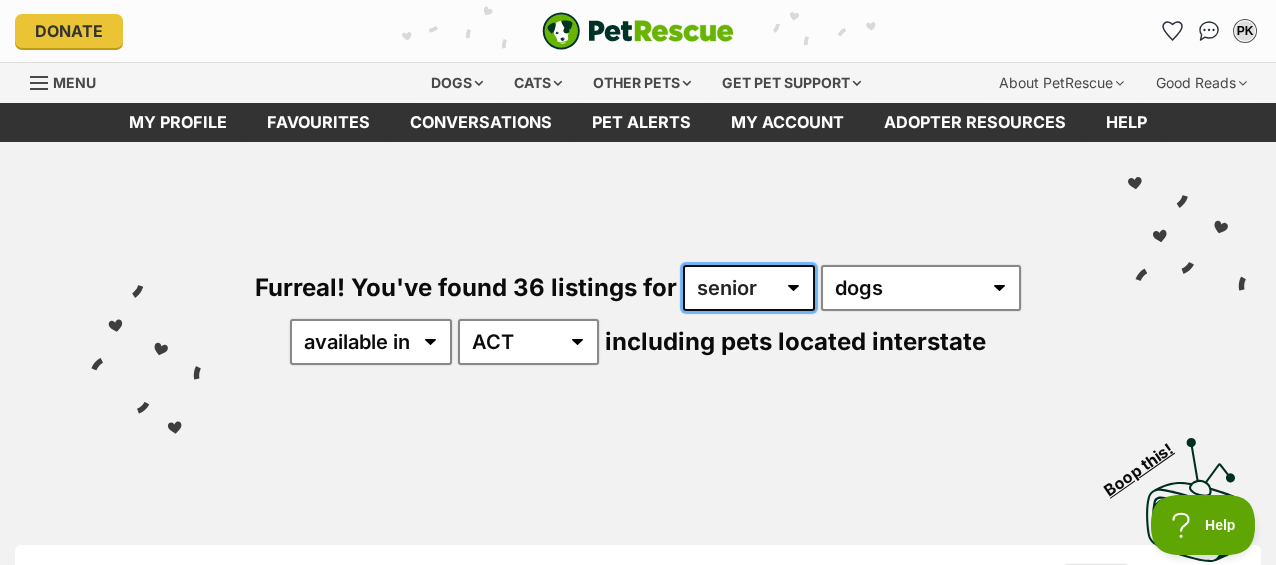 click on "any age
puppy
adult
senior" at bounding box center (749, 288) 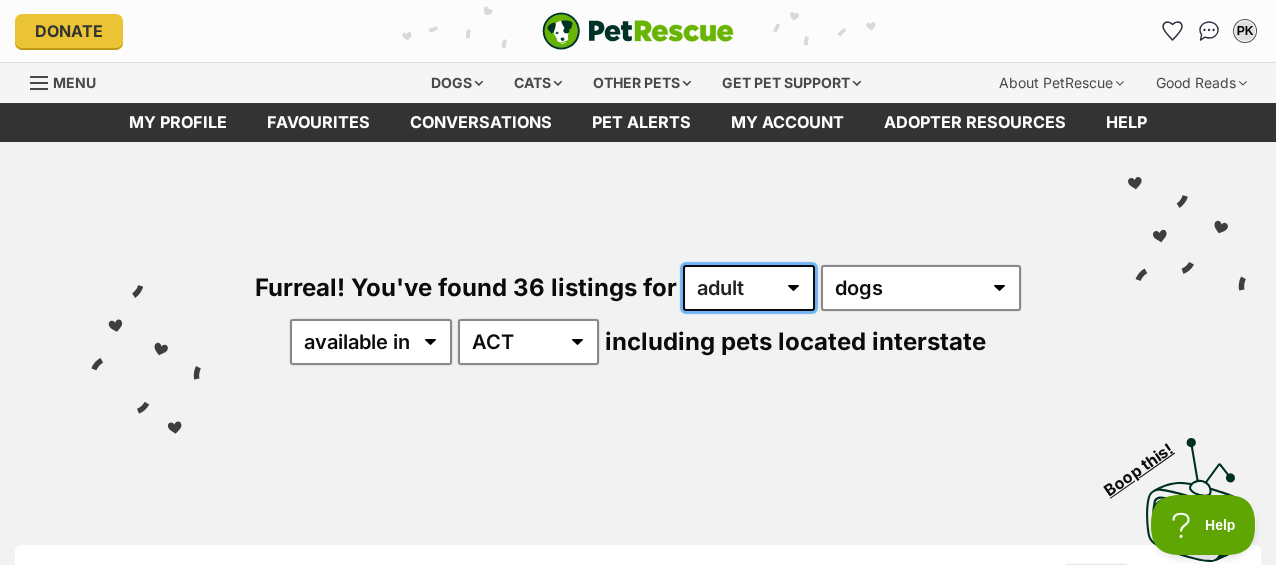click on "any age
puppy
adult
senior" at bounding box center (749, 288) 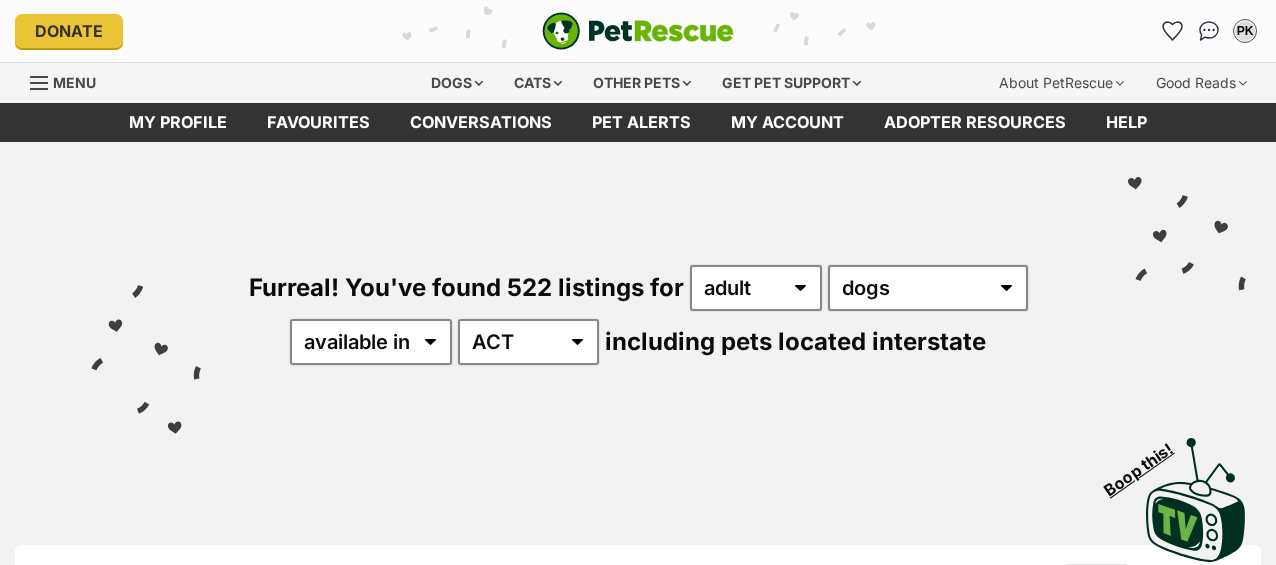 scroll, scrollTop: 0, scrollLeft: 0, axis: both 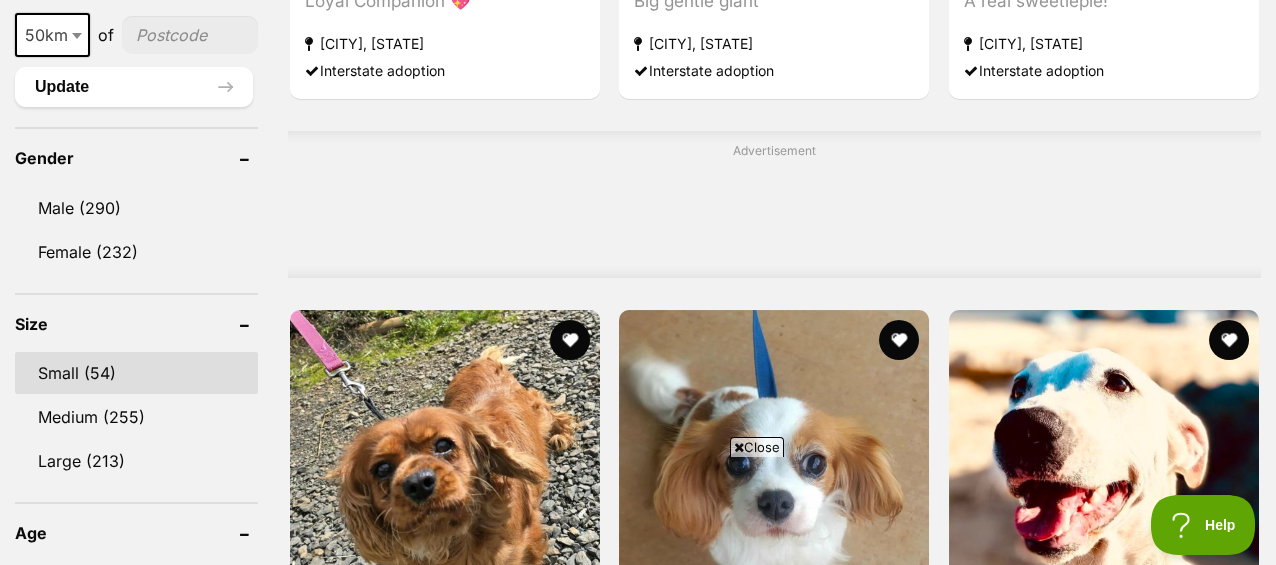 click on "Small (54)" at bounding box center (136, 373) 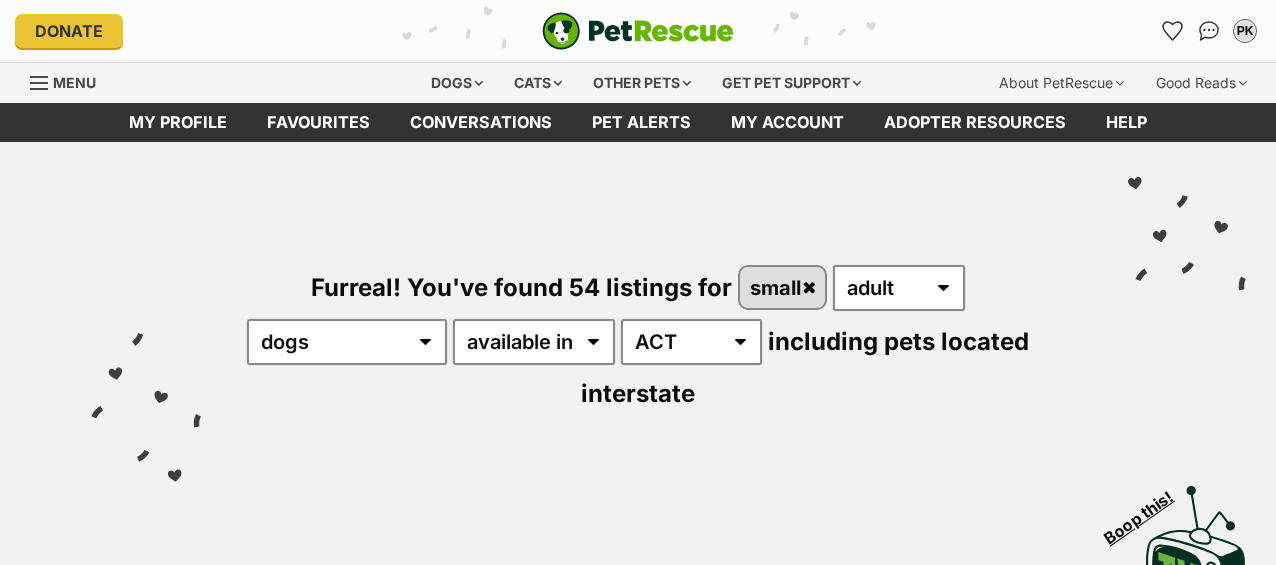 scroll, scrollTop: 0, scrollLeft: 0, axis: both 